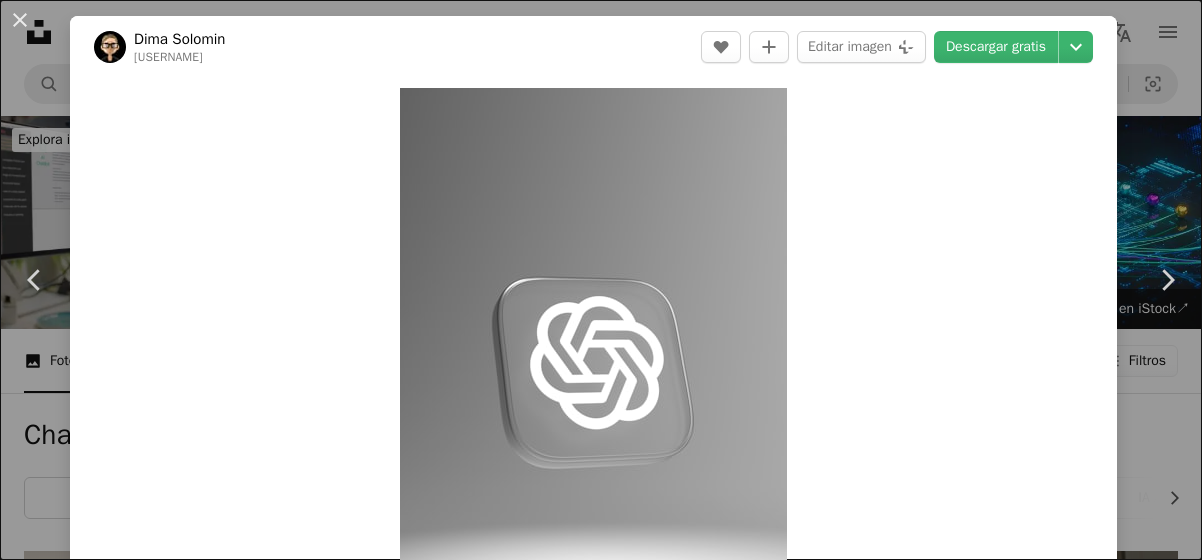 scroll, scrollTop: 1855, scrollLeft: 0, axis: vertical 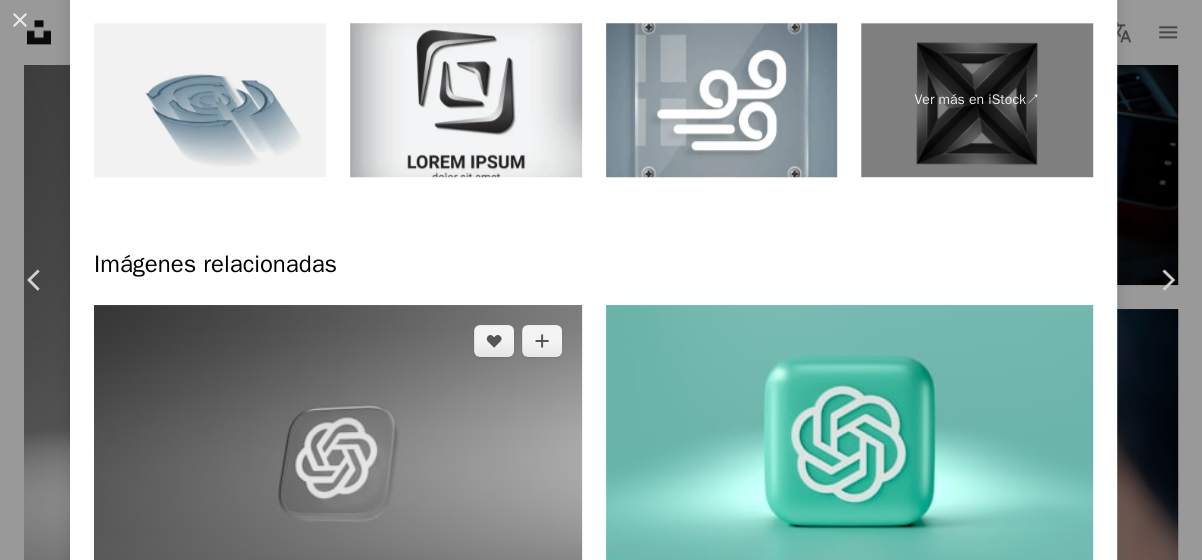 click at bounding box center [338, 467] 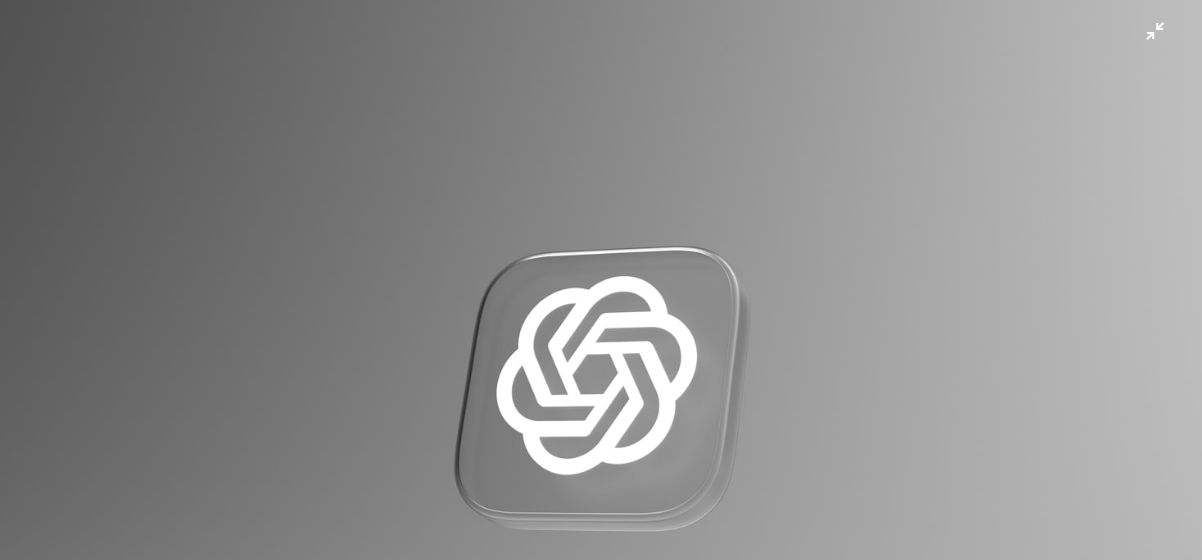 scroll, scrollTop: 0, scrollLeft: 0, axis: both 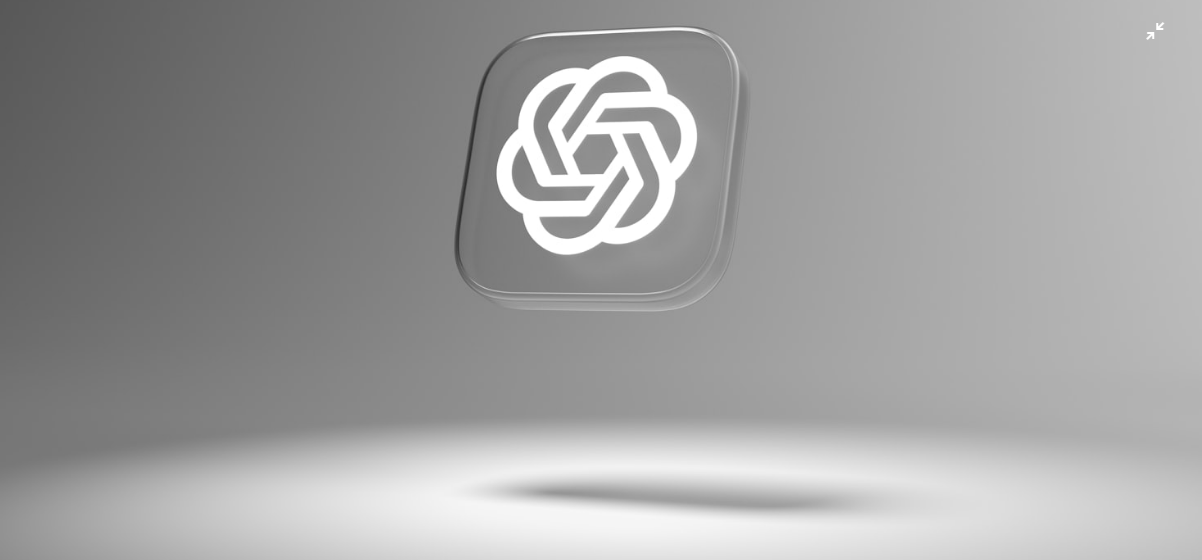 click at bounding box center [601, 180] 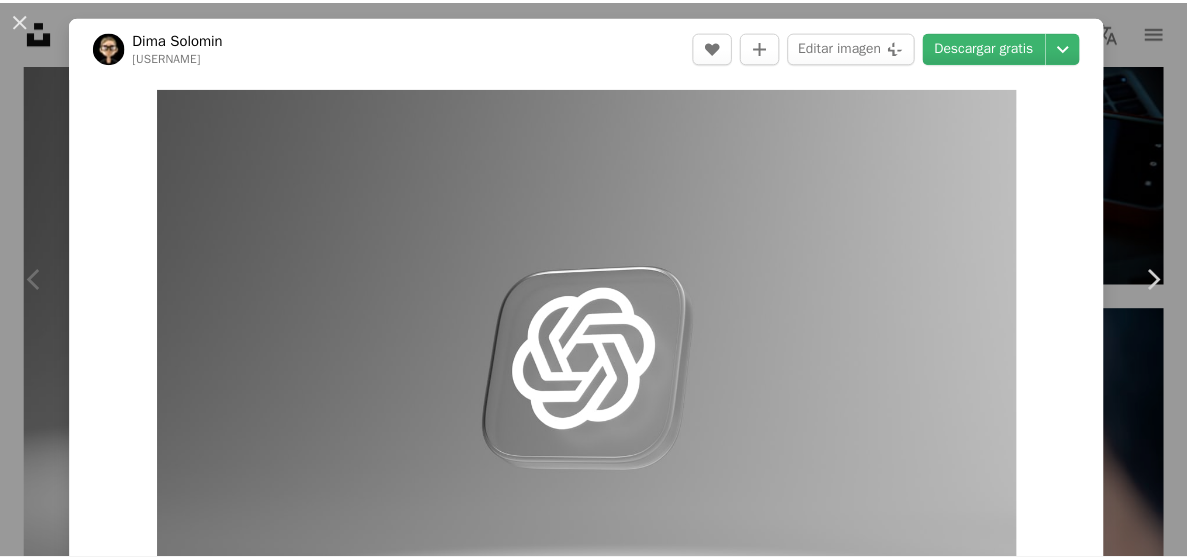 scroll, scrollTop: 87, scrollLeft: 0, axis: vertical 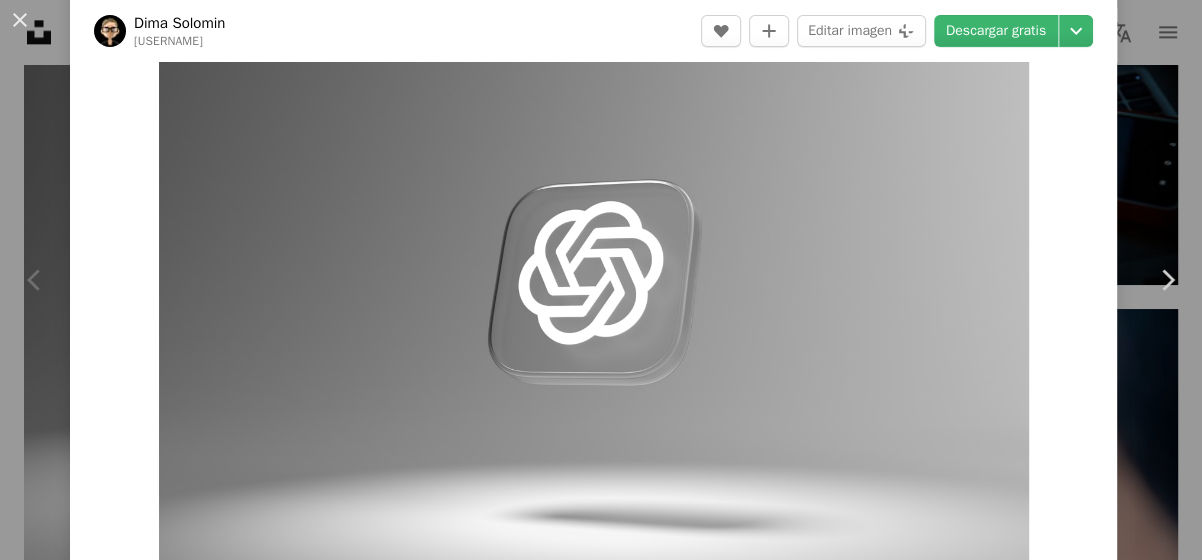 click on "An X shape Chevron left Chevron right [FIRST] [LAST] [USERNAME] A heart A plus sign Editar imagen   Plus sign for Unsplash+ Descargar gratis Chevron down Zoom in Visualizaciones 100.158 Descargas 1959 A forward-right arrow Compartir Info icon Información More Actions Calendar outlined Publicado el  26 de enero de 2025 Safety Uso gratuito bajo la  Licencia Unsplash icono chatgpt charlar OpenAI GPT logotipo símbolo emblema Fondos de pantalla HD Explora imágenes premium relacionadas en iStock  |  Ahorra un 20 % con el código UNSPLASH20 Ver más en iStock  ↗️ Imágenes relacionadas A heart A plus sign [FIRST] [LAST] Arrow pointing down A heart A plus sign [USERNAME] Disponible para contratación A checkmark inside of a circle Arrow pointing down A heart A plus sign [FIRST] [LAST] Disponible para contratación A checkmark inside of a circle Arrow pointing down Plus sign for Unsplash+ A heart A plus sign Getty Images Para  Unsplash+ A lock   Descargar A heart A plus sign [USERNAME] Disponible para contratación Para" at bounding box center (601, 280) 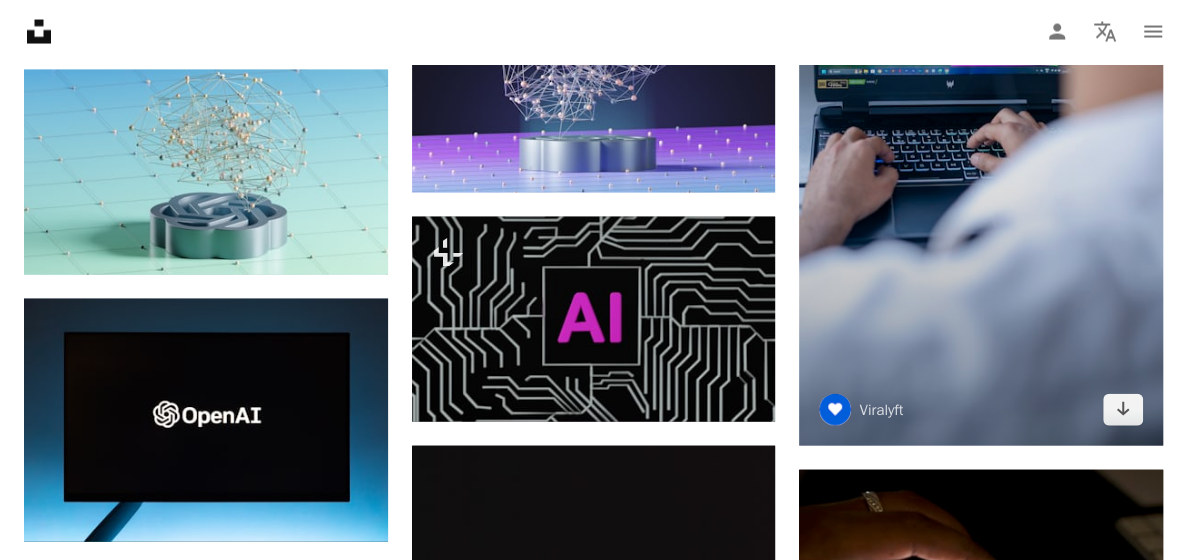 scroll, scrollTop: 2836, scrollLeft: 0, axis: vertical 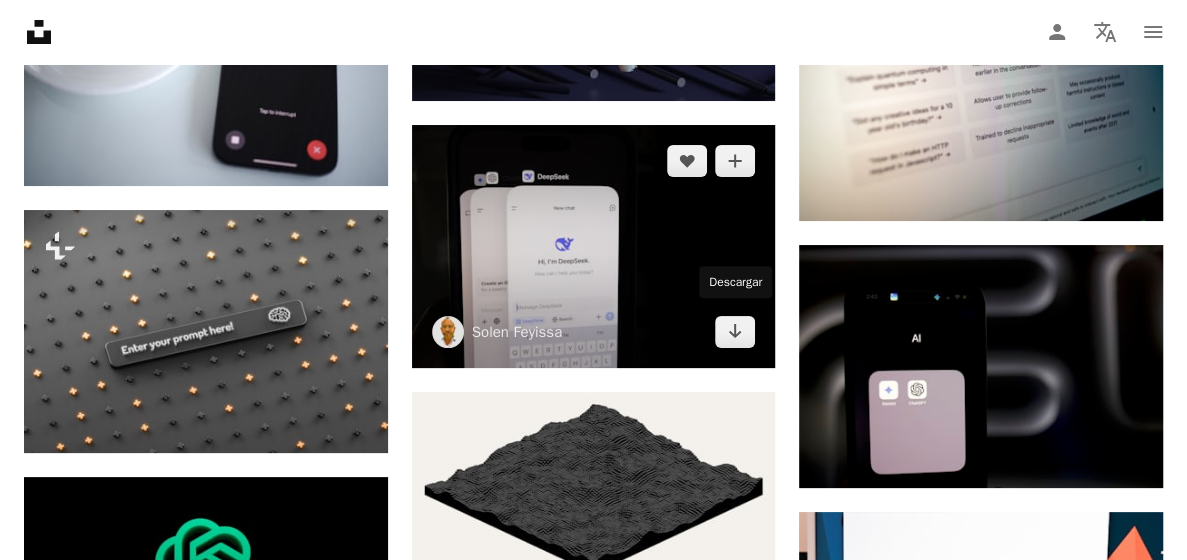 click at bounding box center (594, 246) 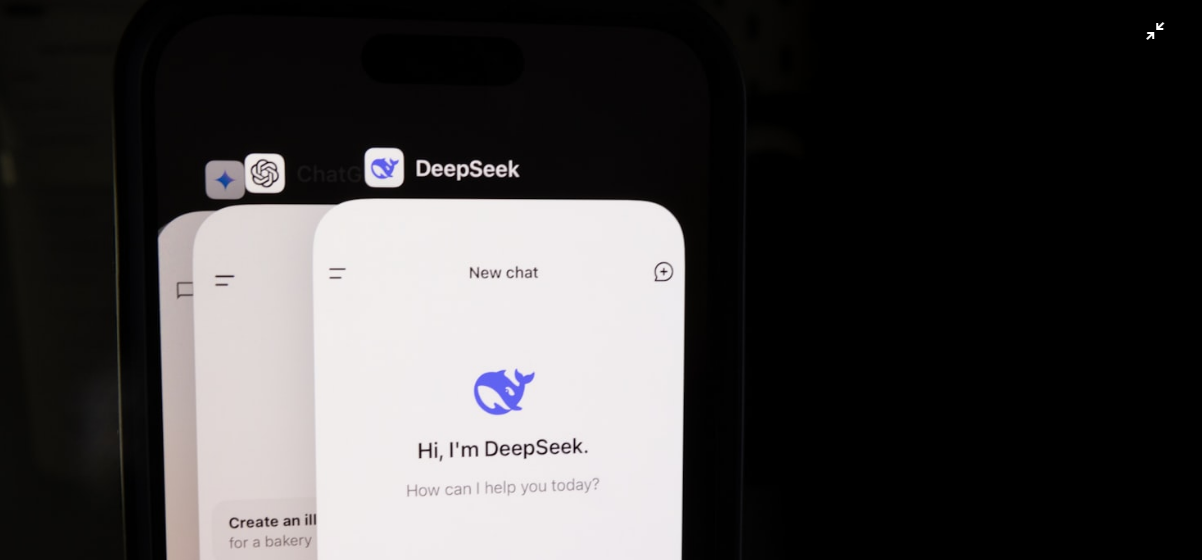 scroll, scrollTop: 219, scrollLeft: 0, axis: vertical 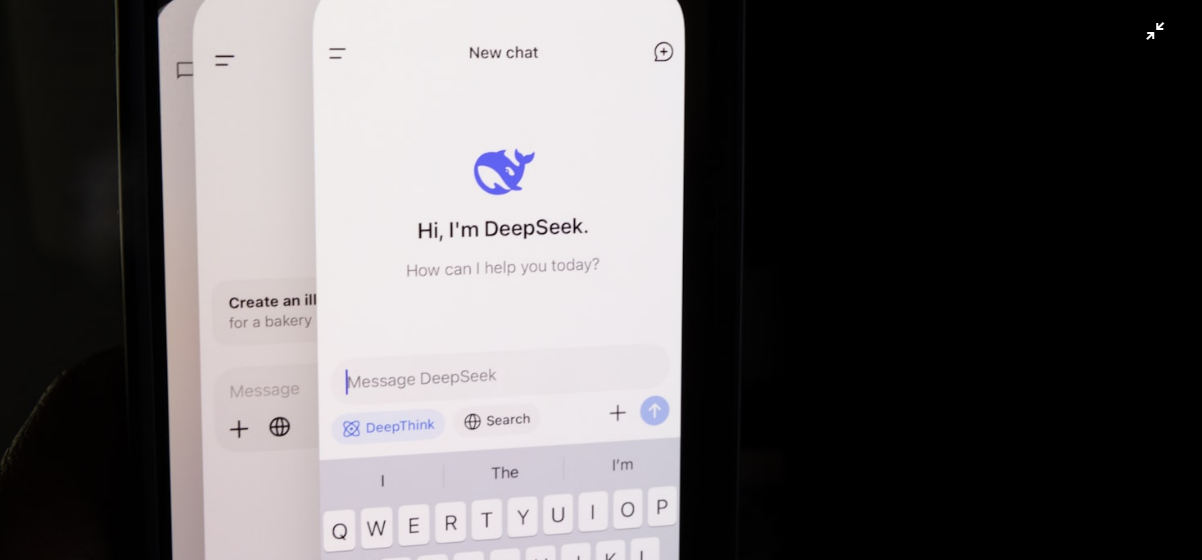 click at bounding box center (601, 180) 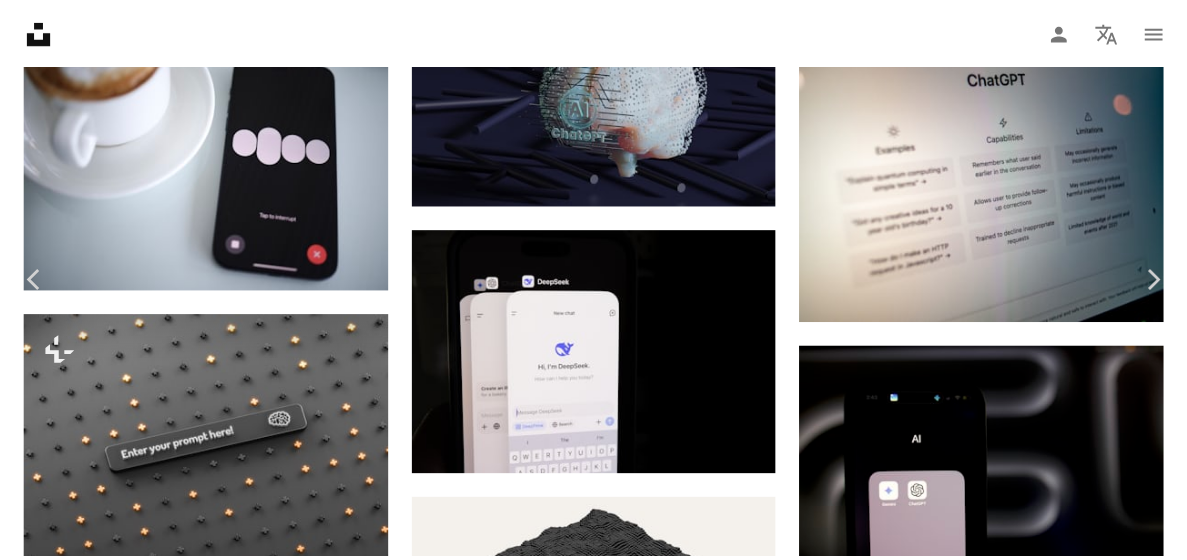 scroll, scrollTop: 1068, scrollLeft: 0, axis: vertical 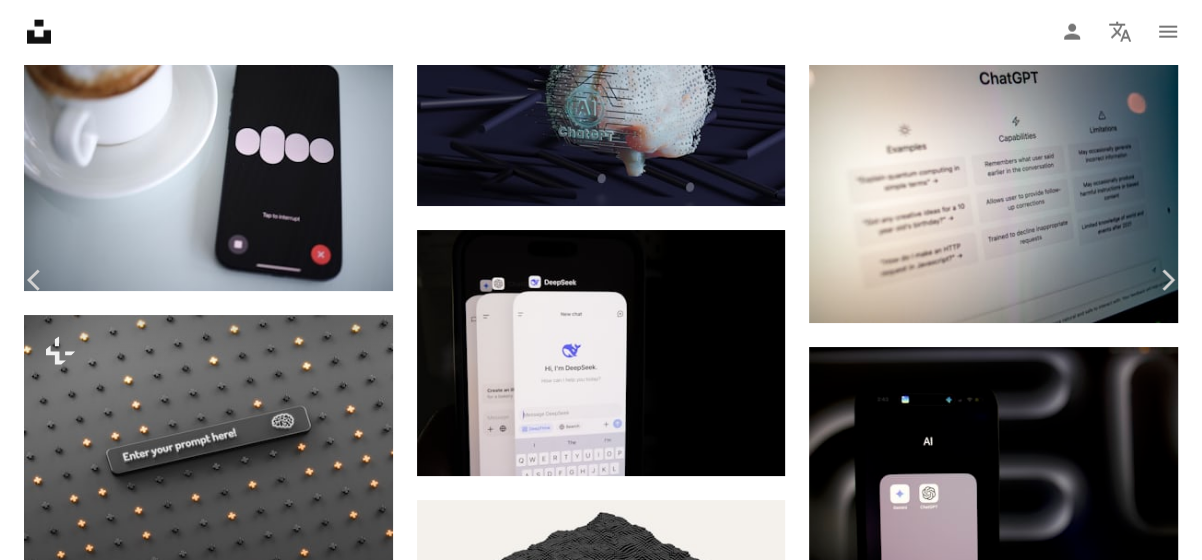 click on "An X shape Chevron left Chevron right [FIRST] [LAST] [USERNAME] A heart A plus sign Editar imagen   Plus sign for Unsplash+ Descargar gratis Chevron down Zoom in Visualizaciones 77.330 Descargas 678 A forward-right arrow Compartir Info icon Información More Actions Calendar outlined Publicado el  28 de enero de 2025 Safety Uso gratuito bajo la  Licencia Unsplash chatgpt competición Búsqueda profunda Geminis Claude Teléfono Mensaje de texto teléfono móvil electrónica teléfono celular Imágenes gratuitas Explora imágenes premium relacionadas en iStock  |  Ahorra un 20 % con el código UNSPLASH20 Ver más en iStock  ↗️ Imágenes relacionadas A heart A plus sign [FIRST] [LAST] Arrow pointing down A heart A plus sign A heart A plus sign [FIRST] [LAST] Arrow pointing down A heart A plus sign Plus sign for Unsplash+ A heart A plus sign [FIRST] [LAST] Para  Unsplash+ A lock   Descargar A heart A plus sign [FIRST] [LAST] Arrow pointing down A heart A plus sign [FIRST] [LAST] Arrow pointing down" at bounding box center [601, 4059] 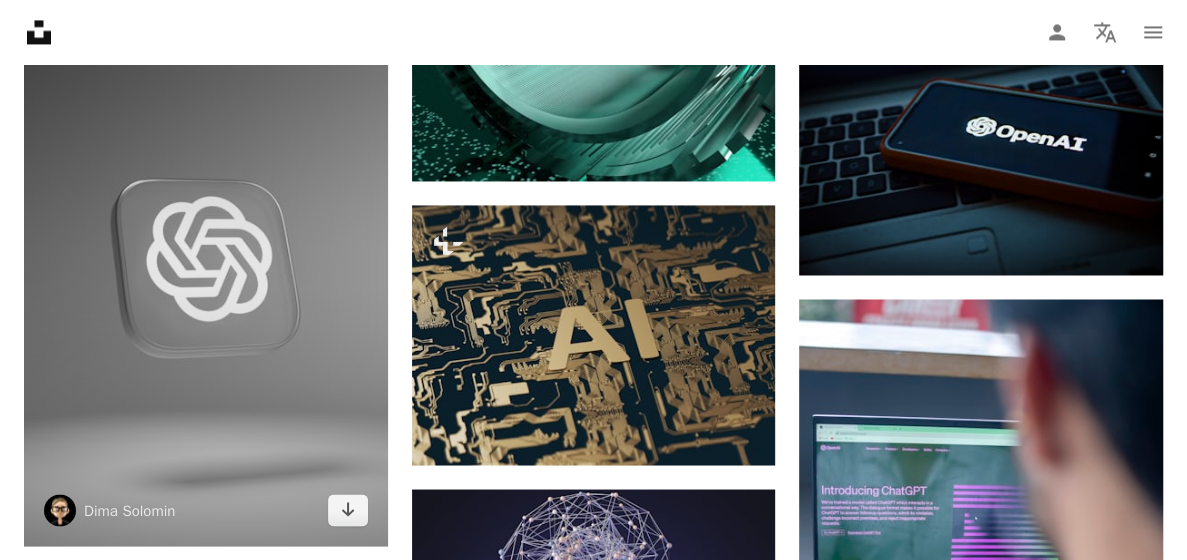 scroll, scrollTop: 2337, scrollLeft: 0, axis: vertical 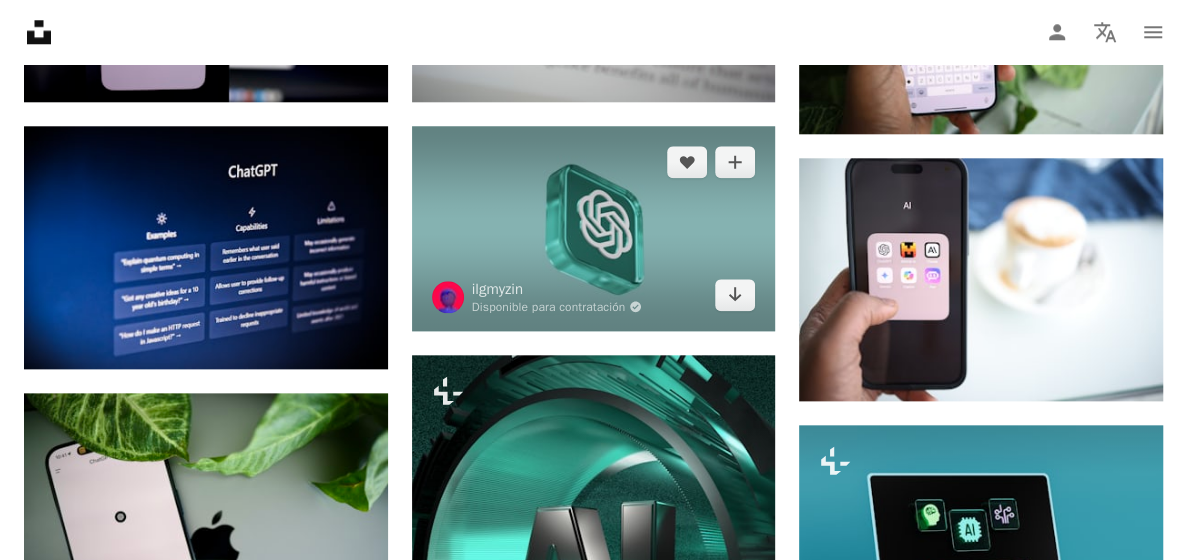 click at bounding box center (594, 228) 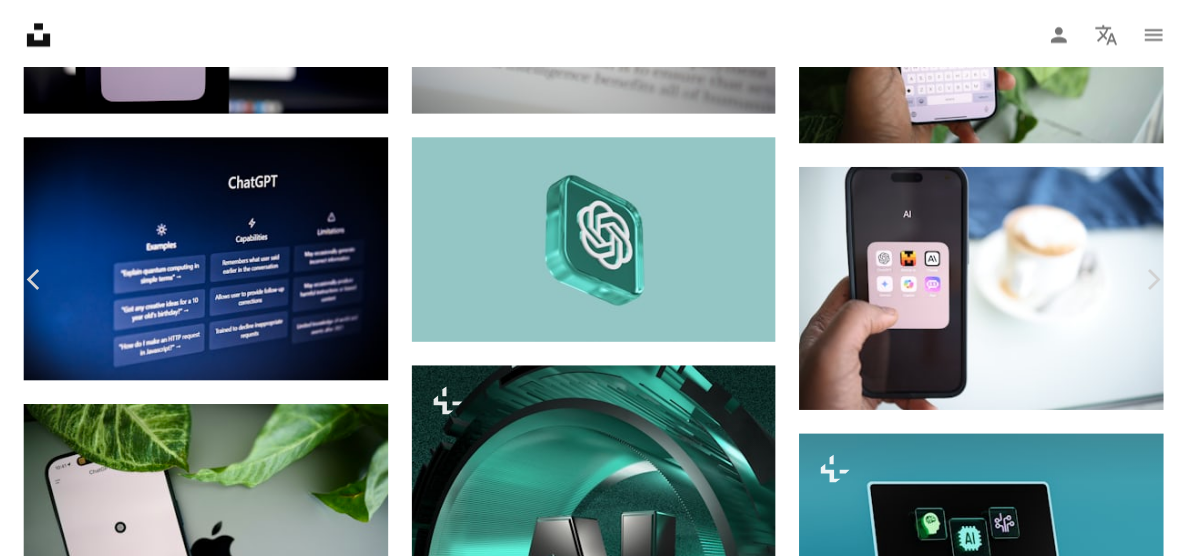 scroll, scrollTop: 490, scrollLeft: 0, axis: vertical 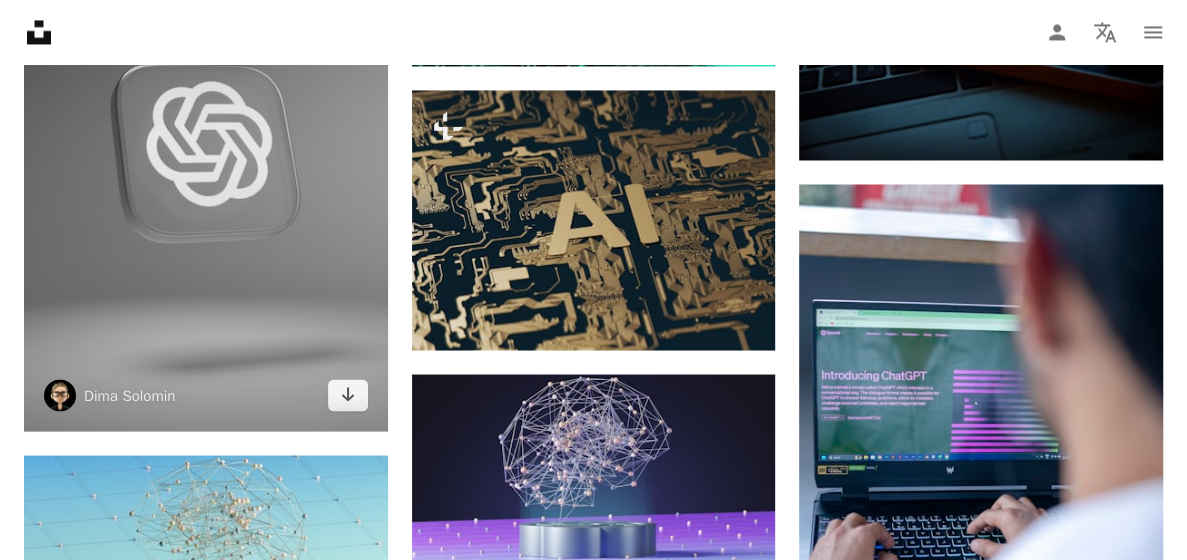 click at bounding box center (206, 158) 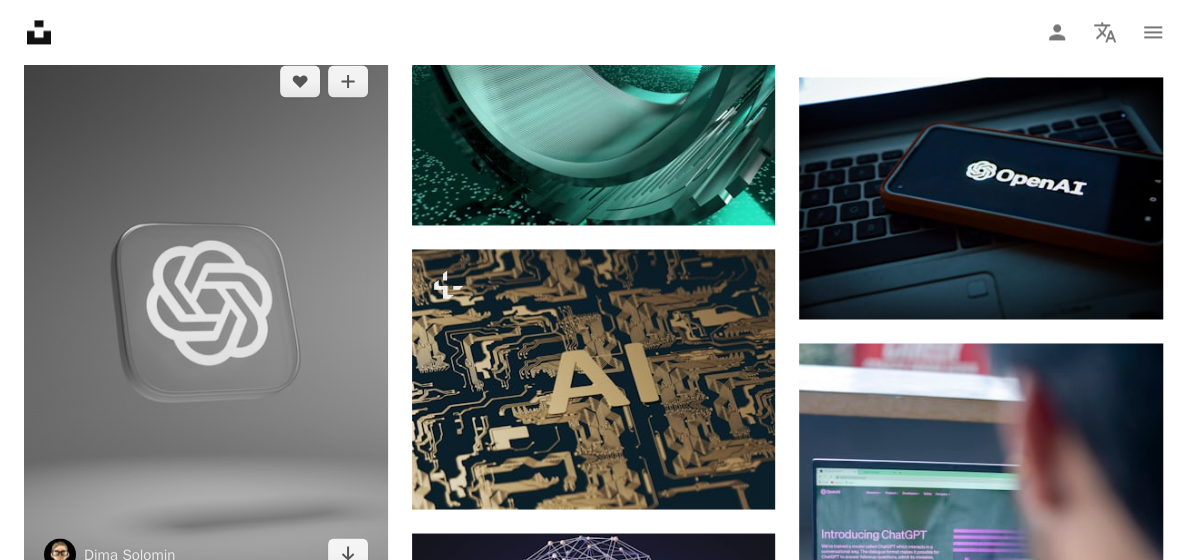 scroll, scrollTop: 1760, scrollLeft: 0, axis: vertical 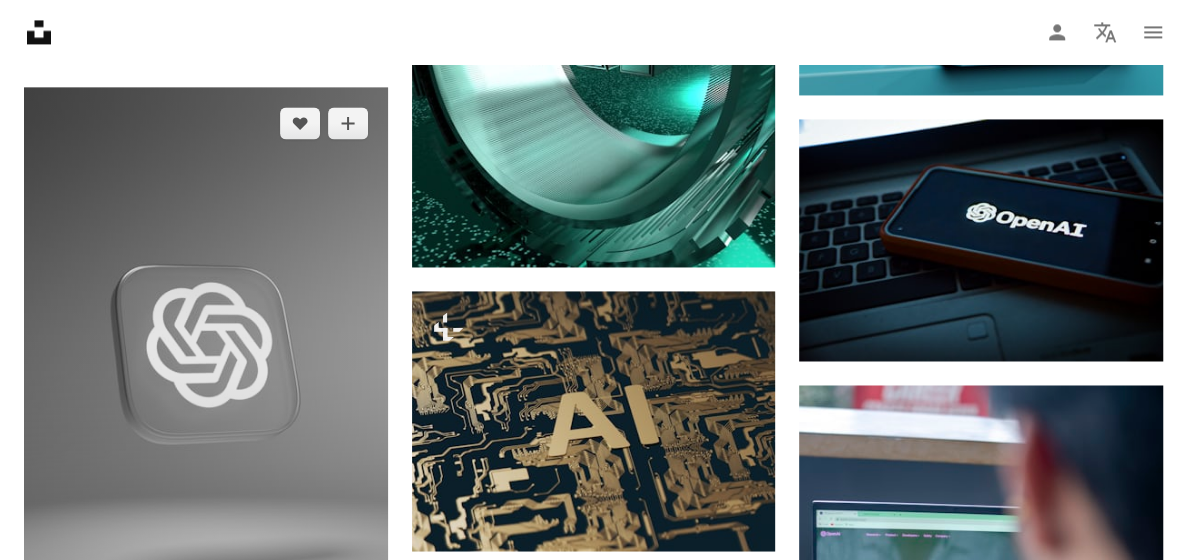 click at bounding box center [206, 359] 